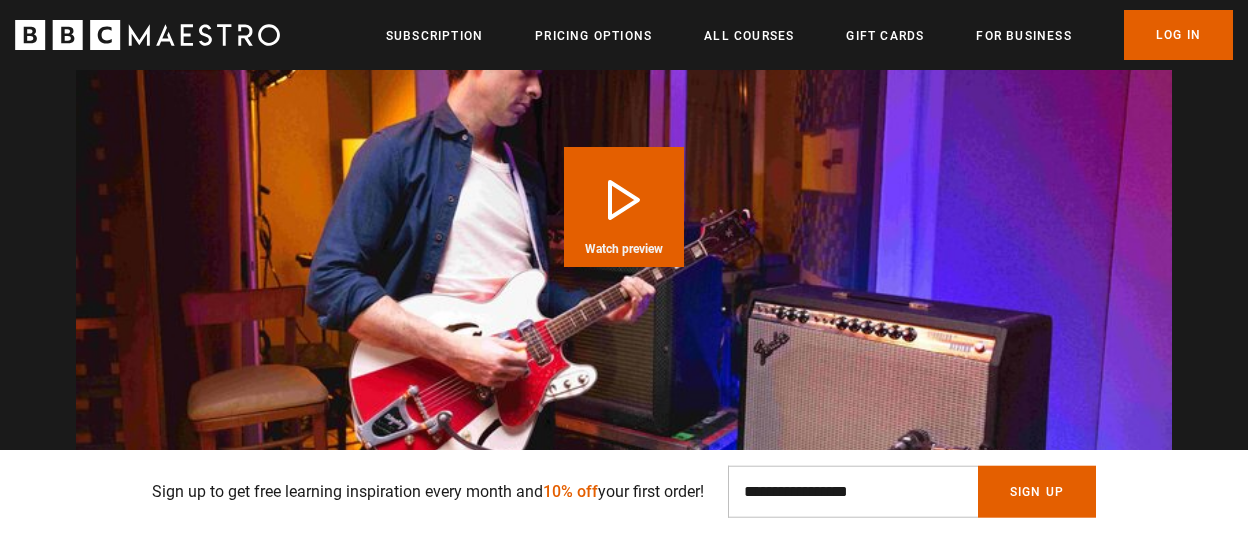 scroll, scrollTop: 2080, scrollLeft: 0, axis: vertical 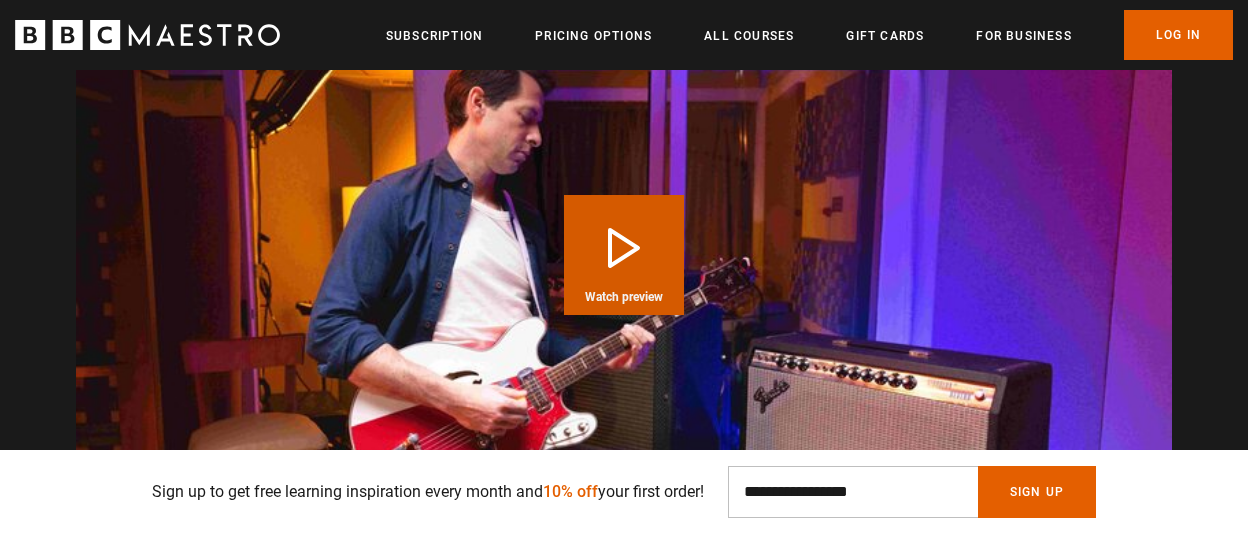 click on "Play Course overview for Music Production with [FIRST] [LAST] Watch preview" at bounding box center (624, 255) 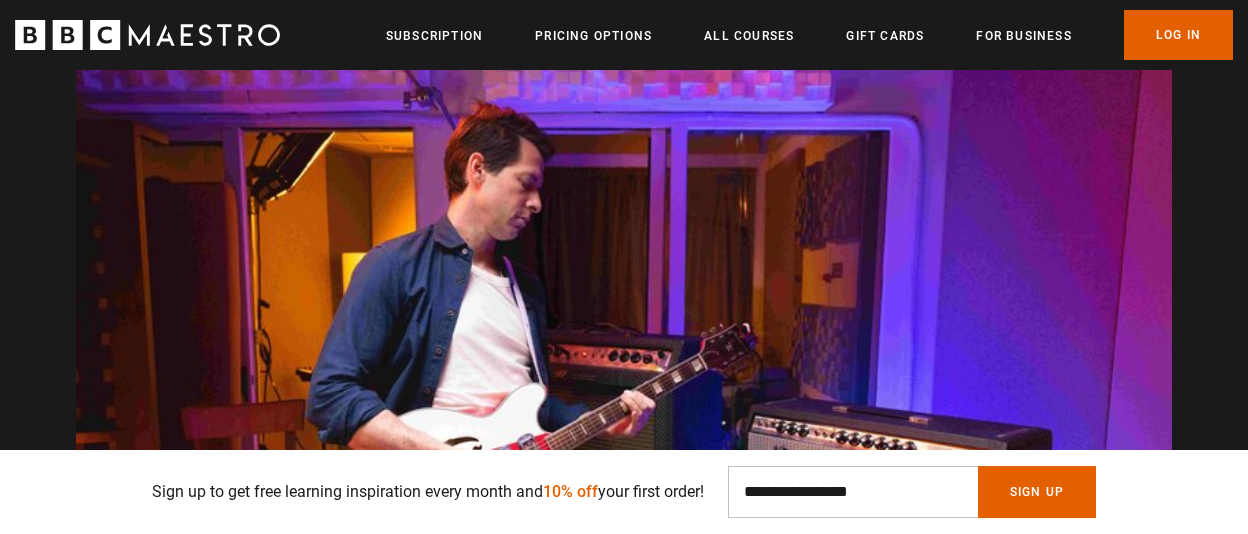 scroll, scrollTop: 1976, scrollLeft: 0, axis: vertical 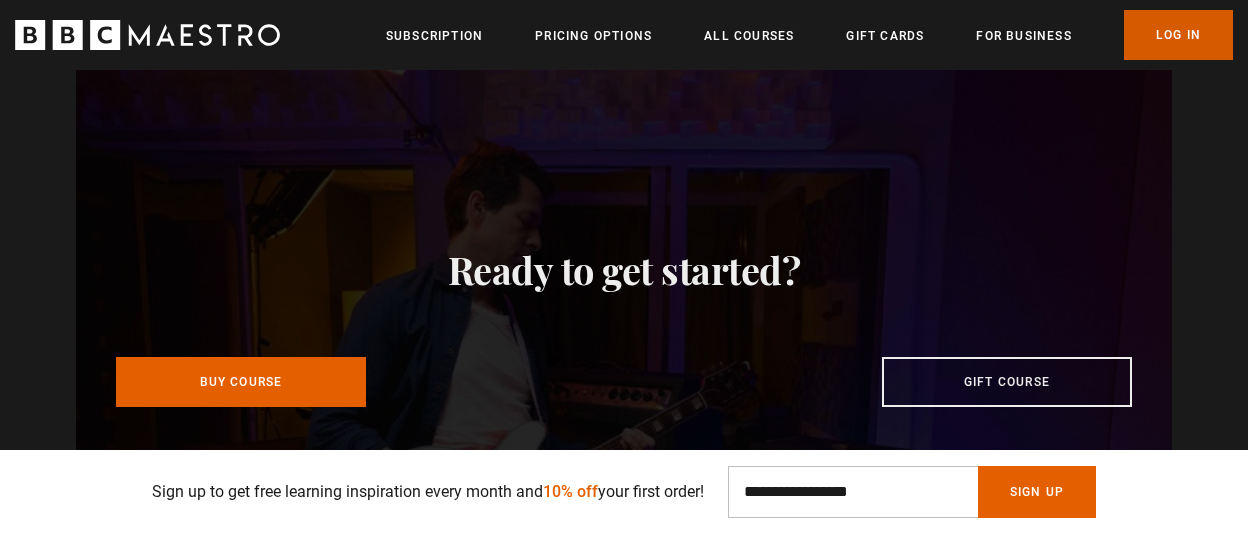 click on "Log In" at bounding box center (1178, 35) 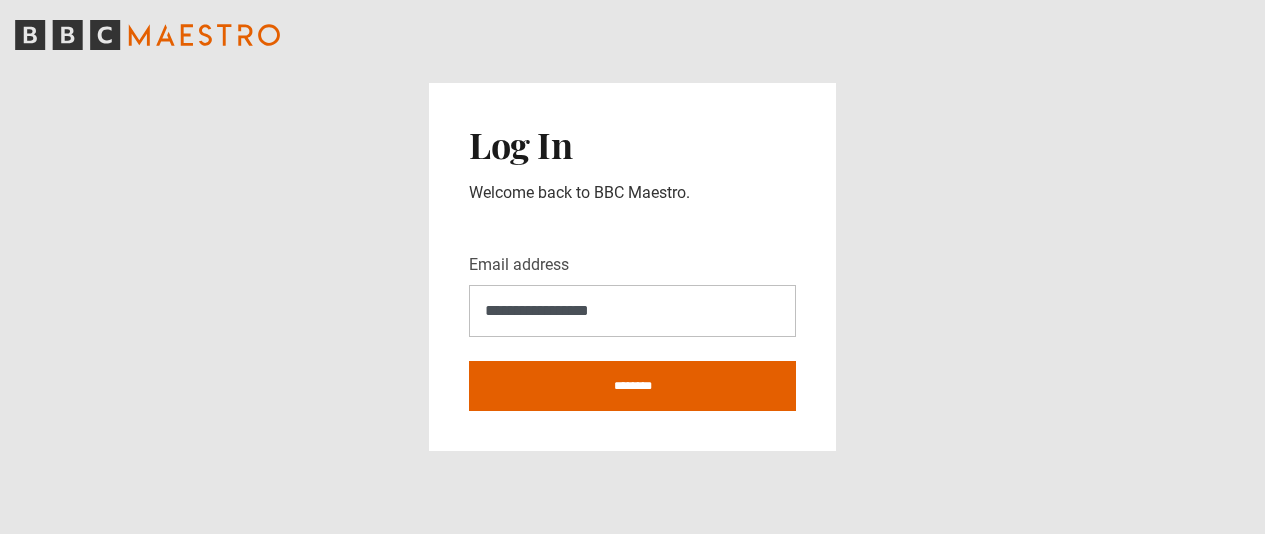 scroll, scrollTop: 0, scrollLeft: 0, axis: both 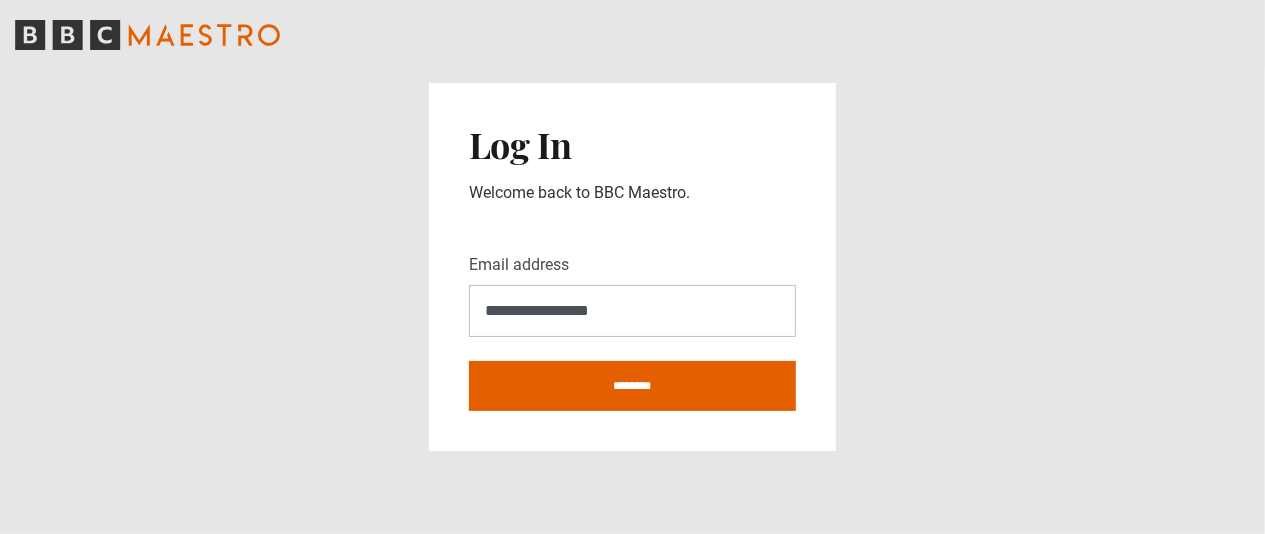 click on "**********" at bounding box center [632, 267] 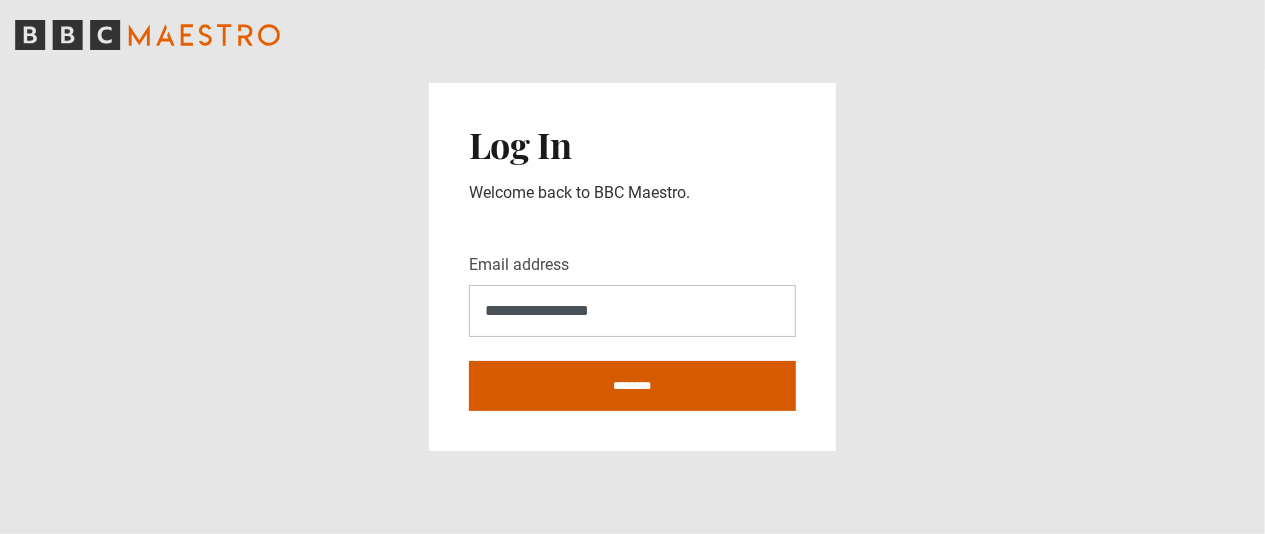 click on "********" at bounding box center (632, 386) 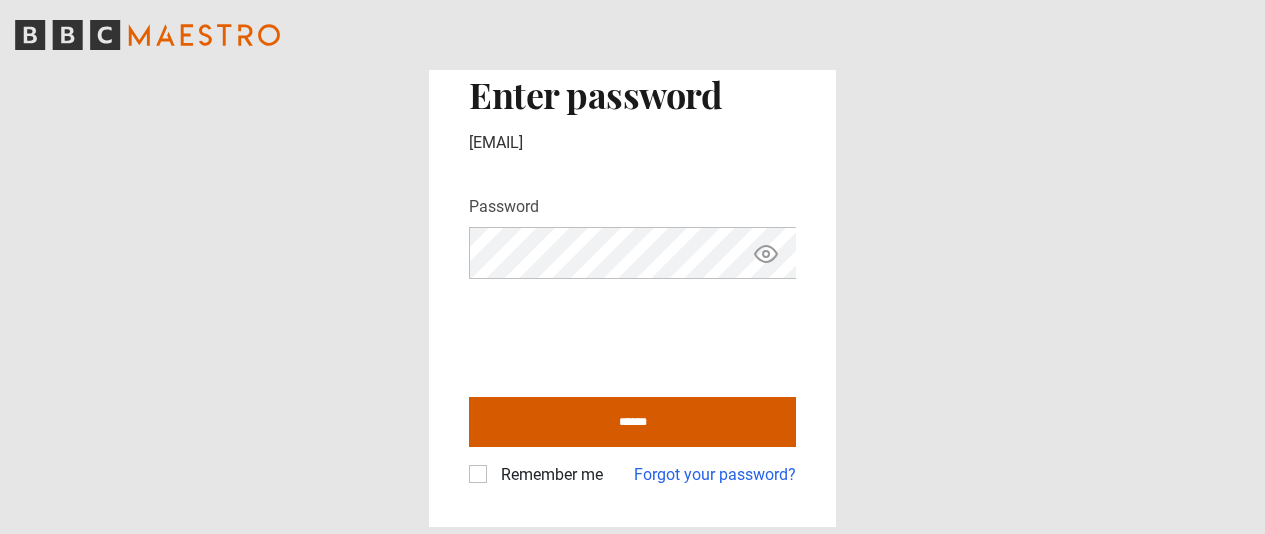 scroll, scrollTop: 0, scrollLeft: 0, axis: both 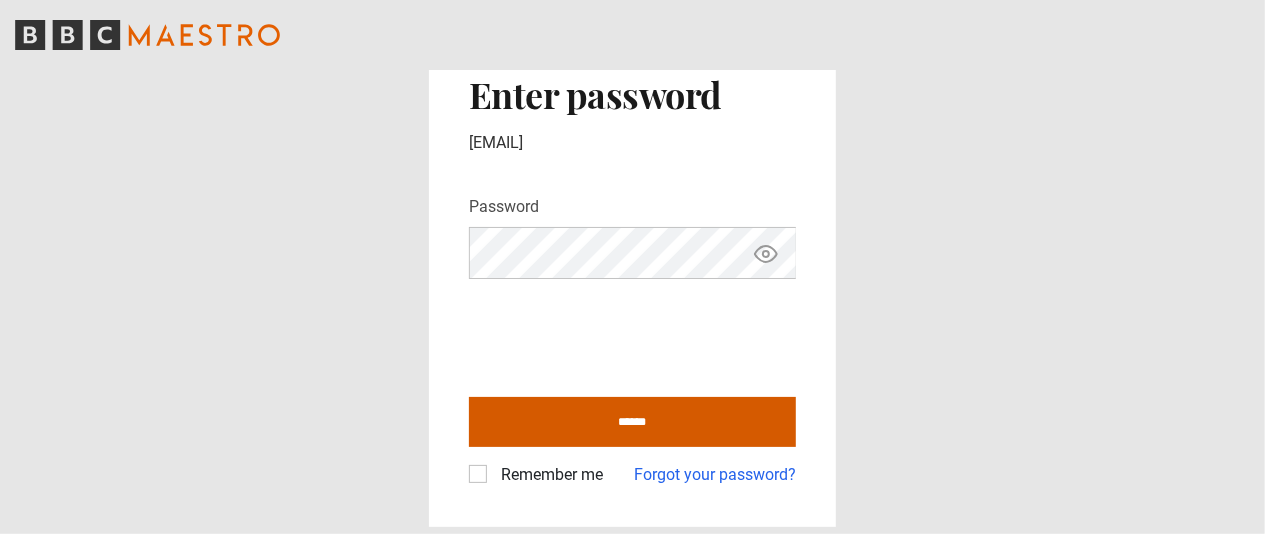 click on "******" at bounding box center [632, 422] 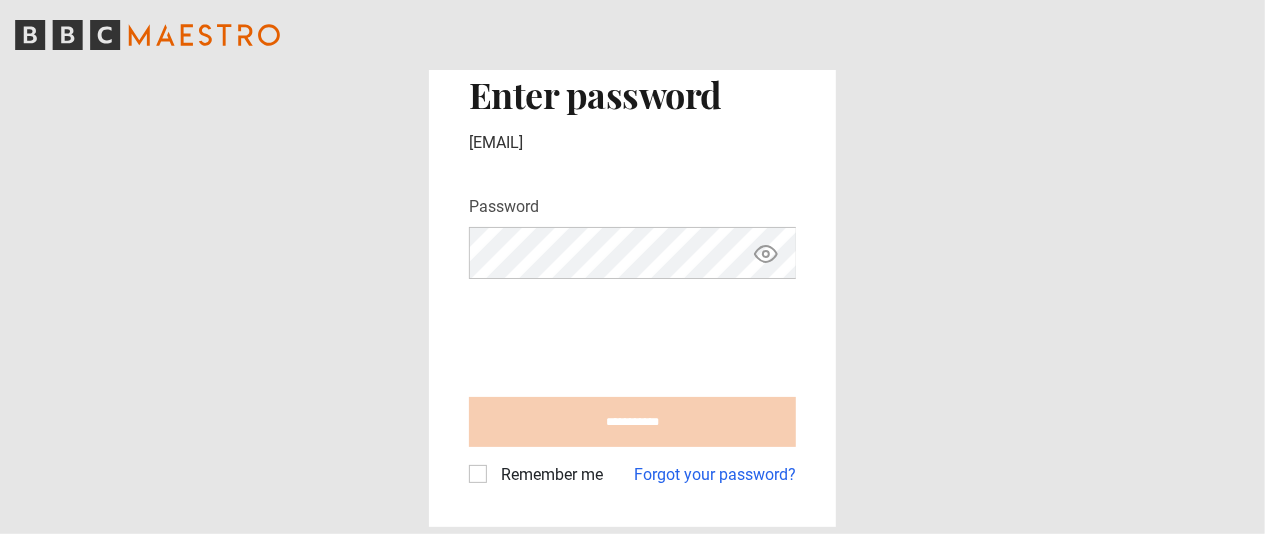 type on "**********" 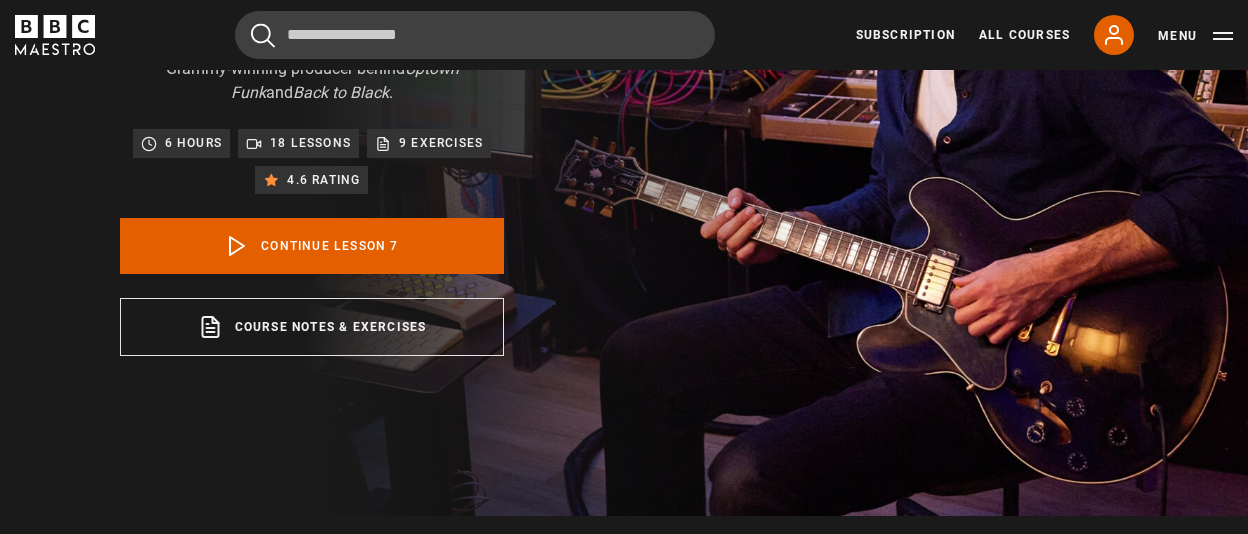 scroll, scrollTop: 312, scrollLeft: 0, axis: vertical 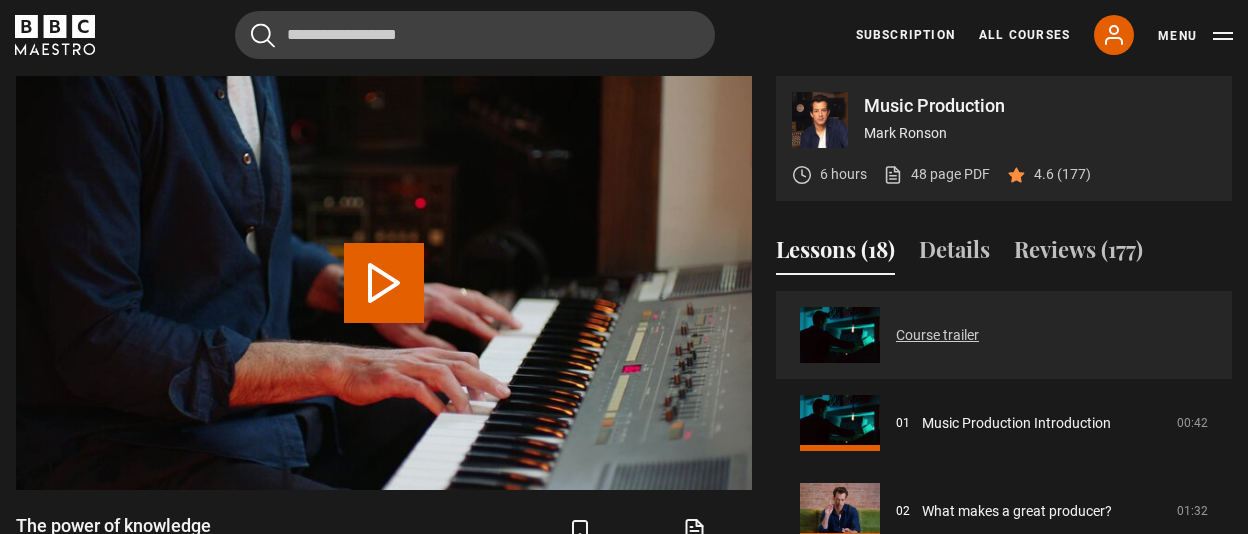 click on "Course trailer" at bounding box center (937, 335) 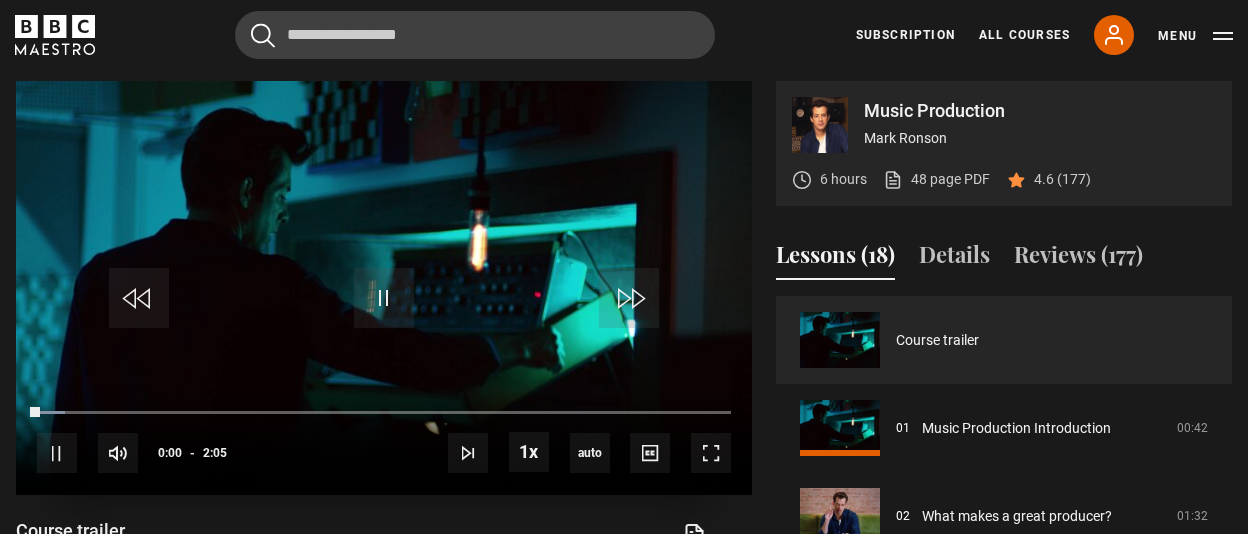 scroll, scrollTop: 827, scrollLeft: 0, axis: vertical 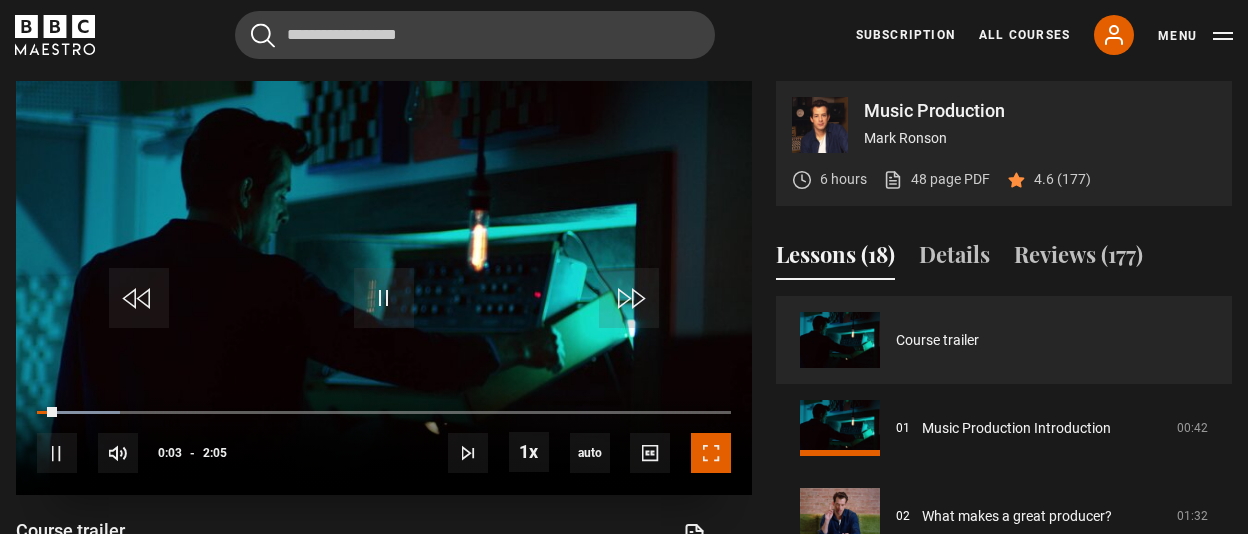 click at bounding box center (711, 453) 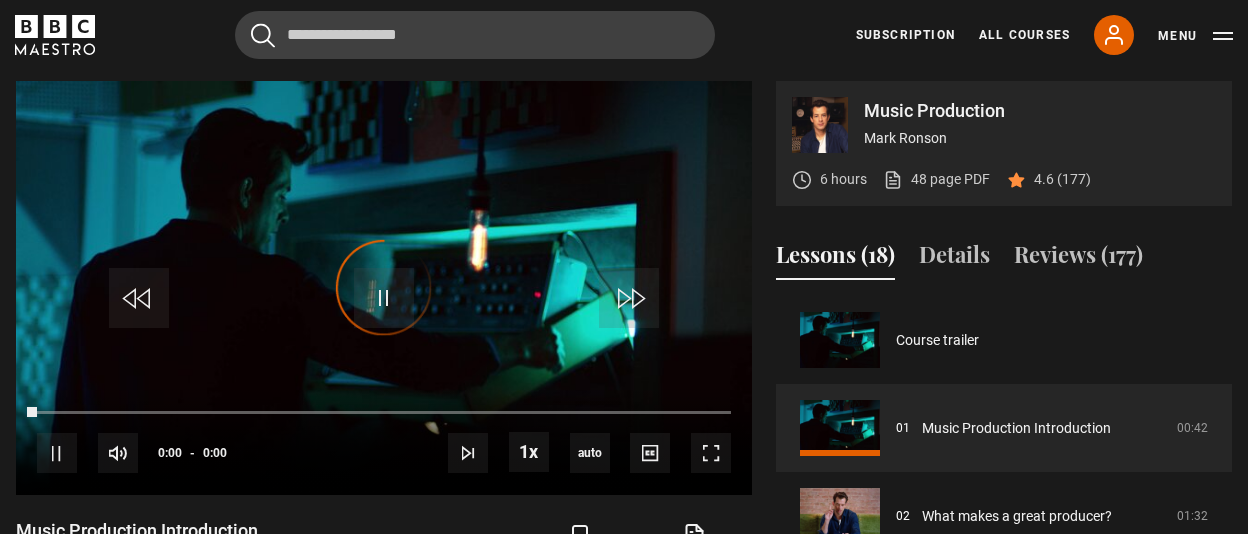 type on "**********" 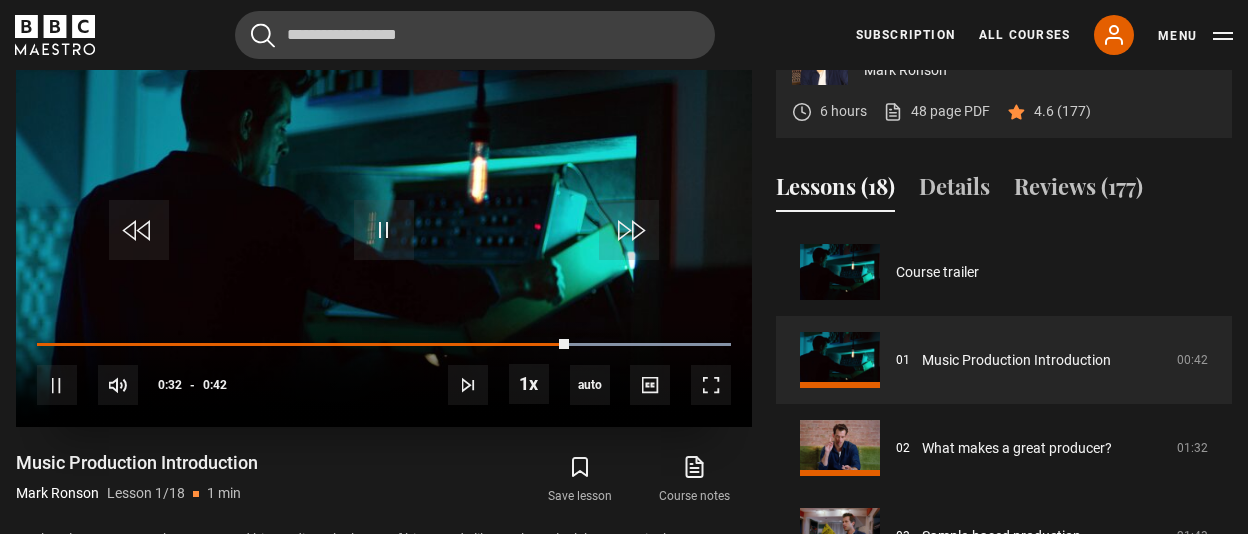 scroll, scrollTop: 931, scrollLeft: 0, axis: vertical 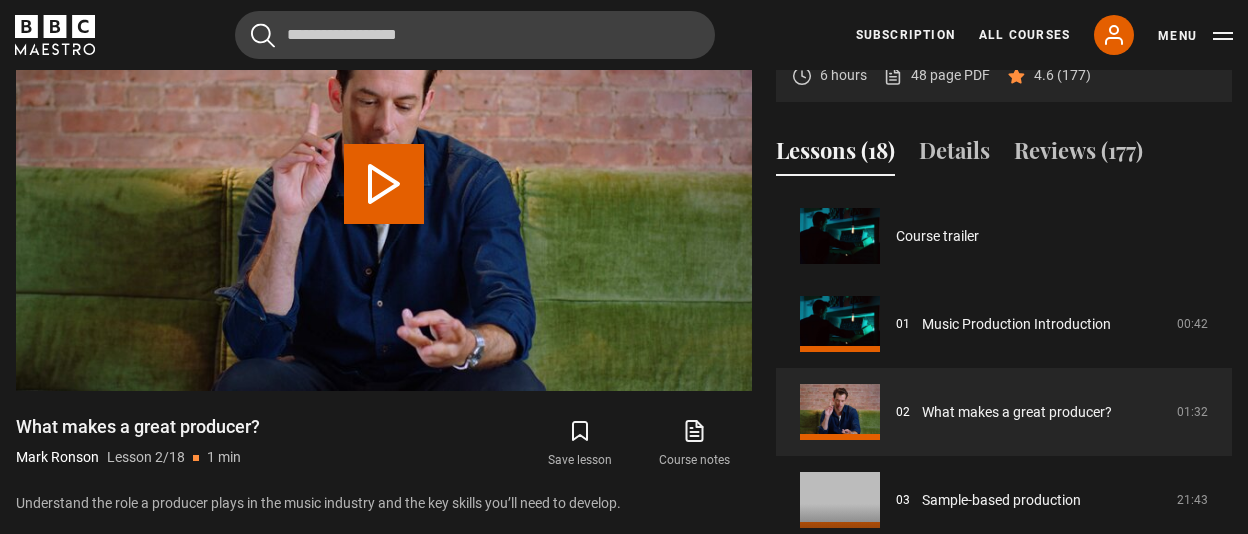 click at bounding box center [384, 184] 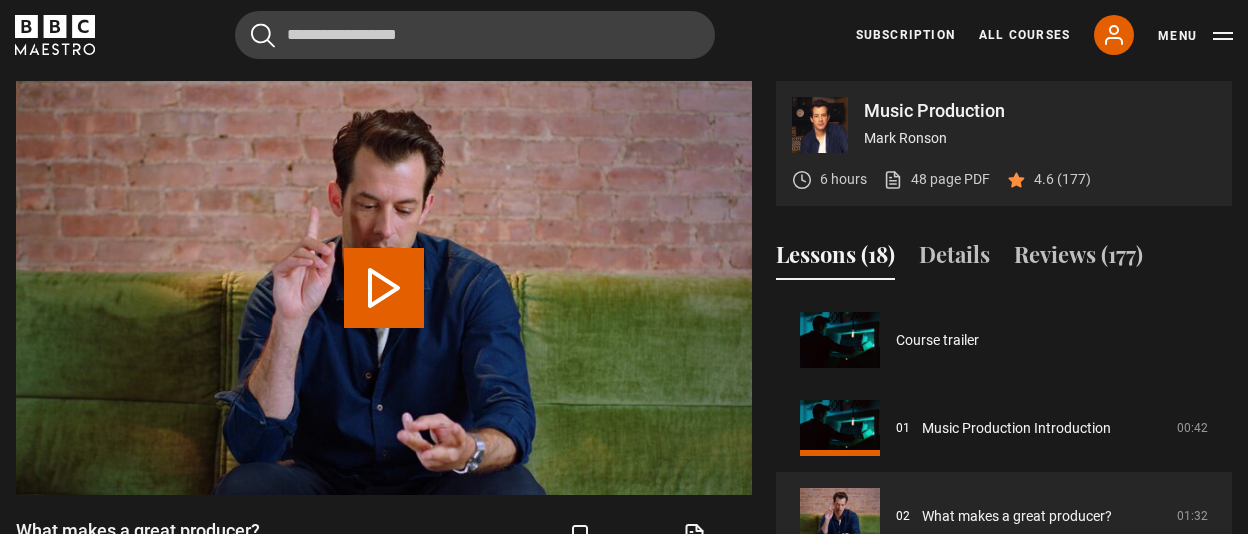 scroll, scrollTop: 88, scrollLeft: 0, axis: vertical 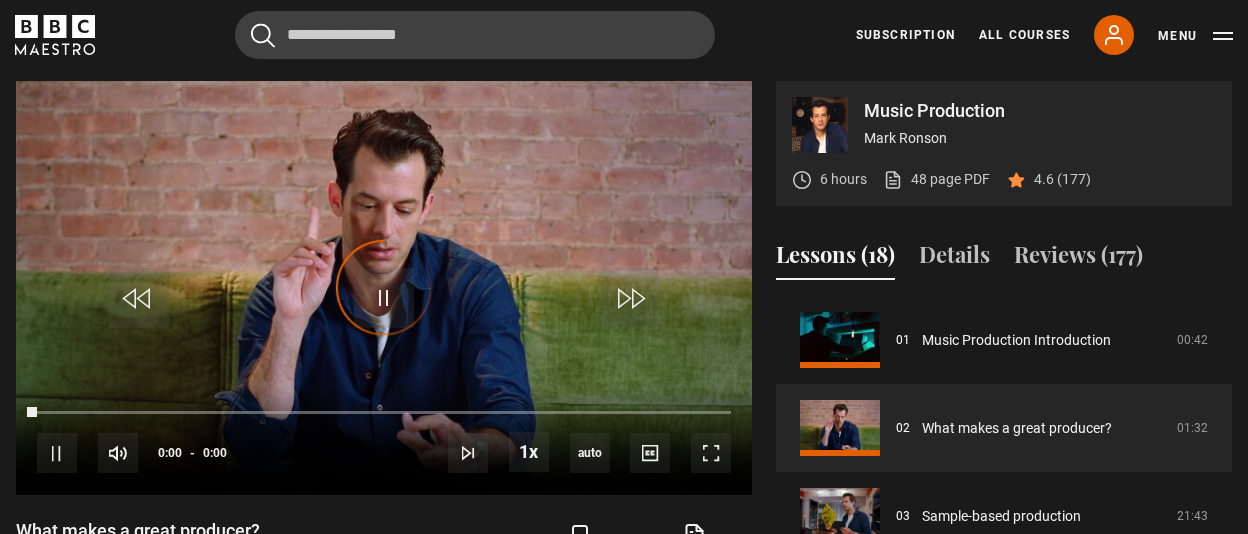 type on "**********" 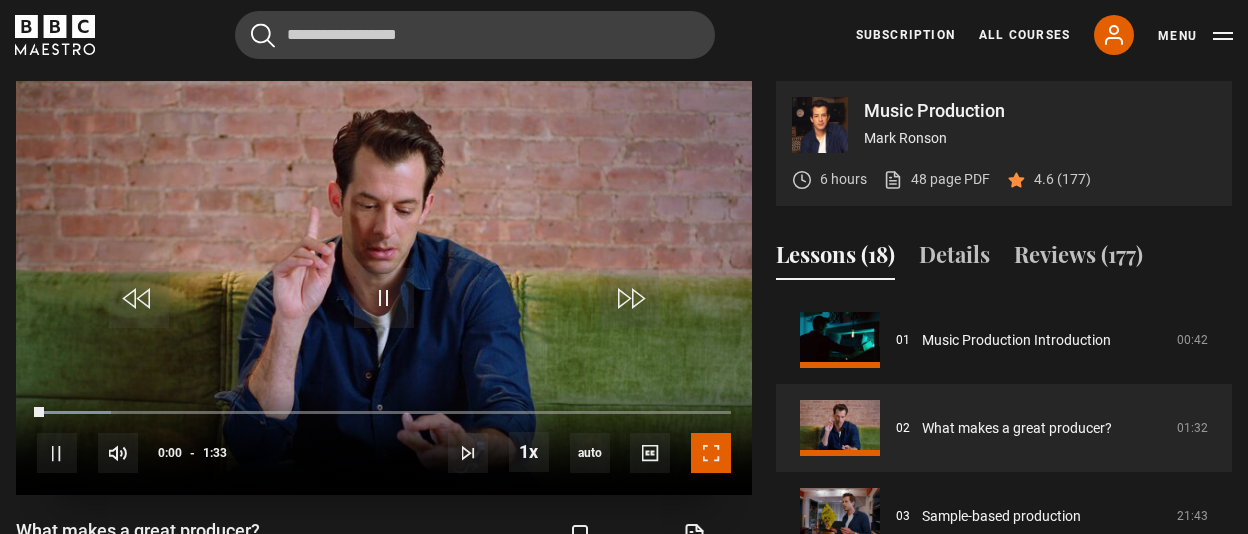 click at bounding box center [711, 453] 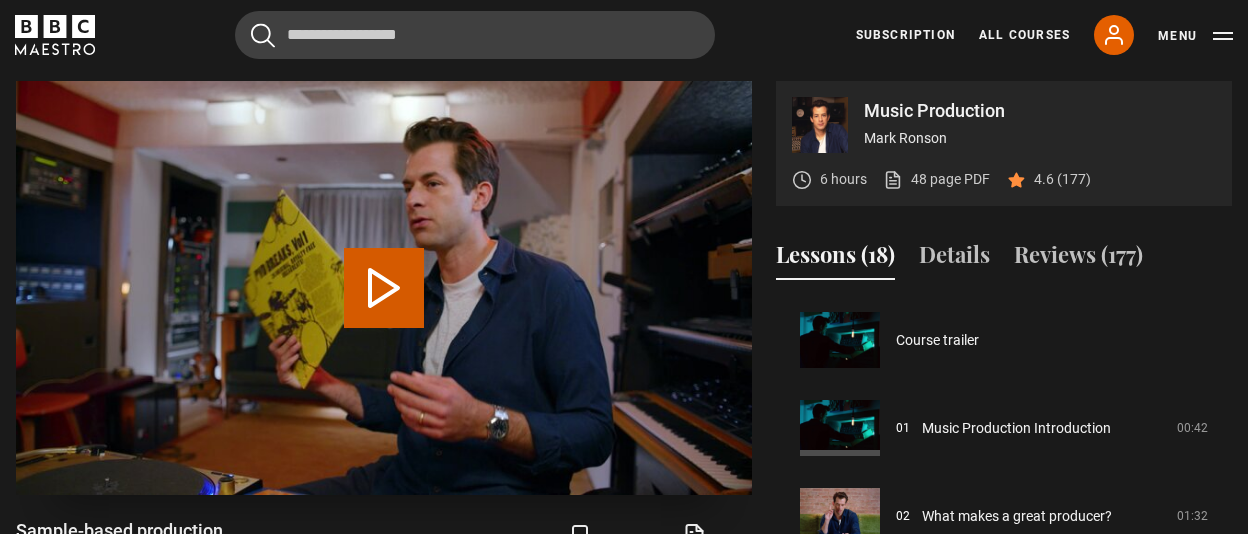 scroll, scrollTop: 176, scrollLeft: 0, axis: vertical 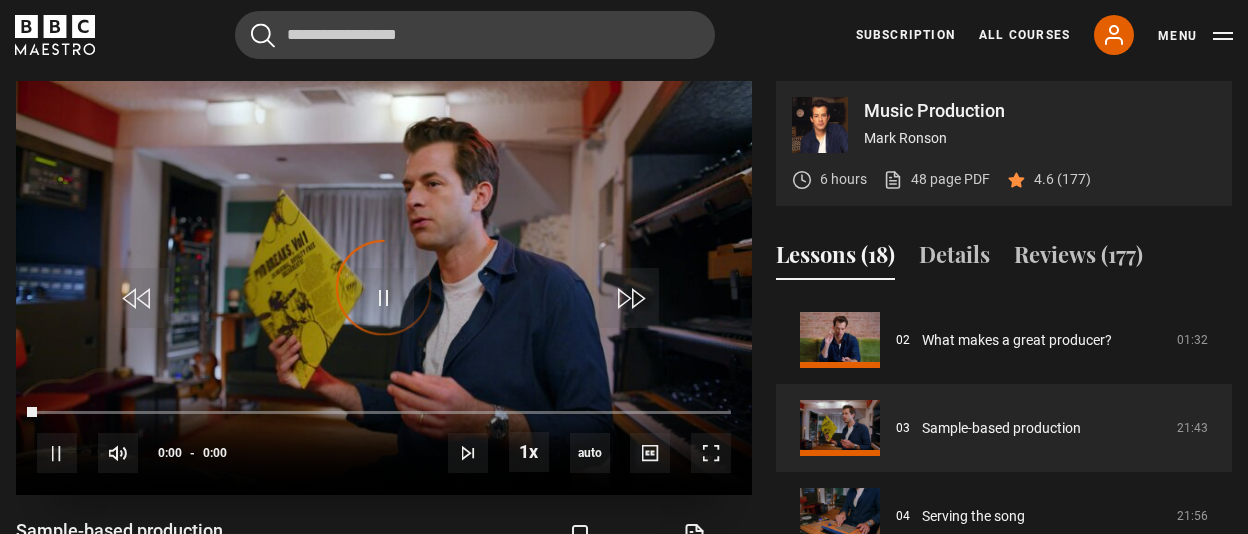 type on "**********" 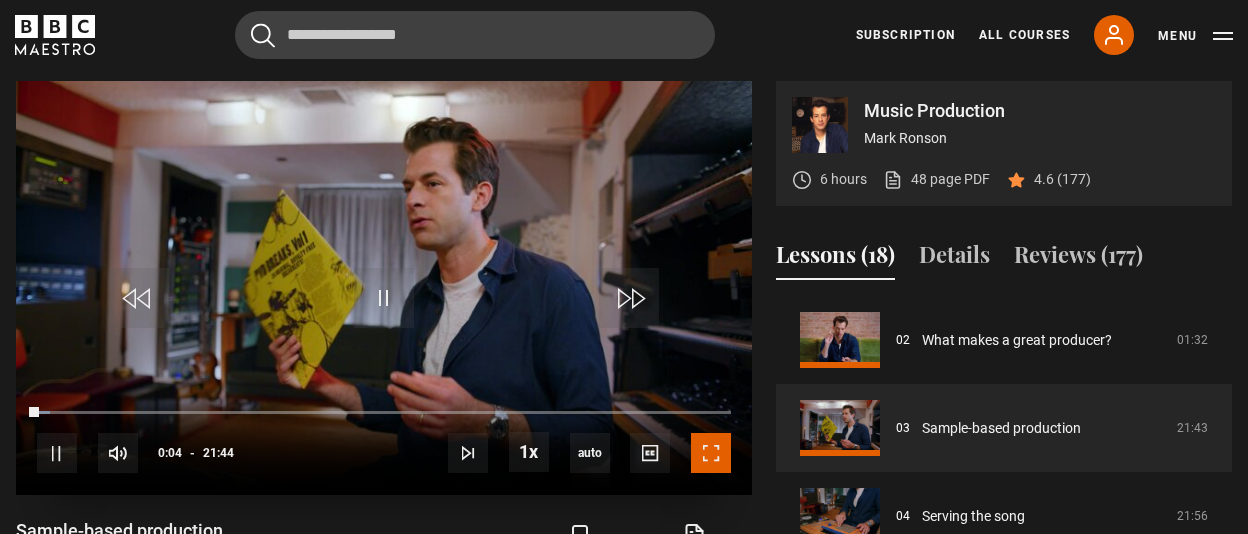 click at bounding box center [711, 453] 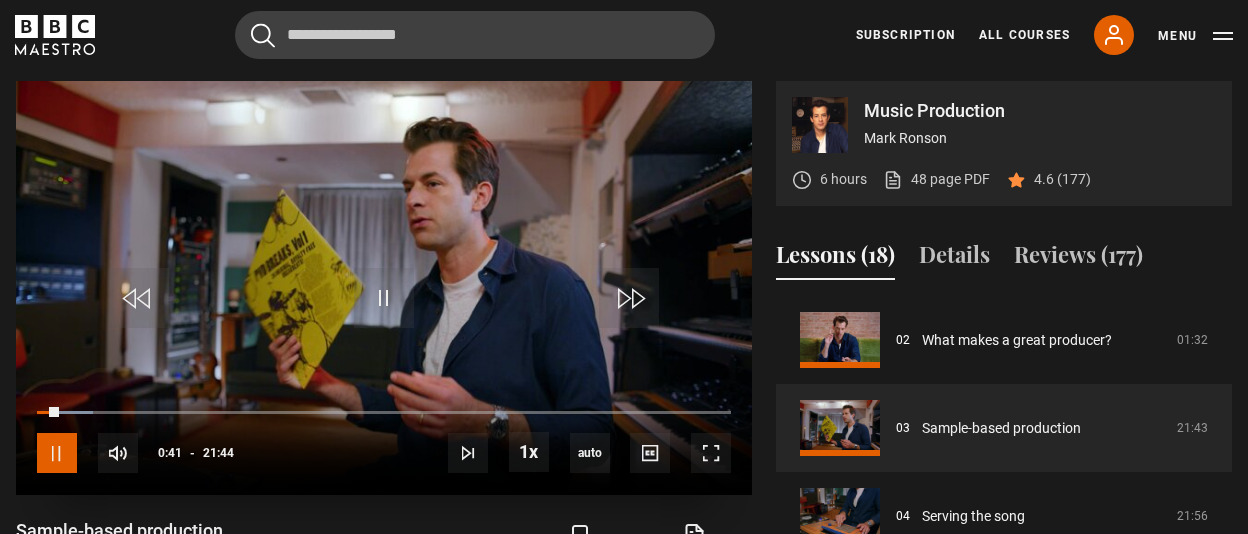 click at bounding box center (57, 453) 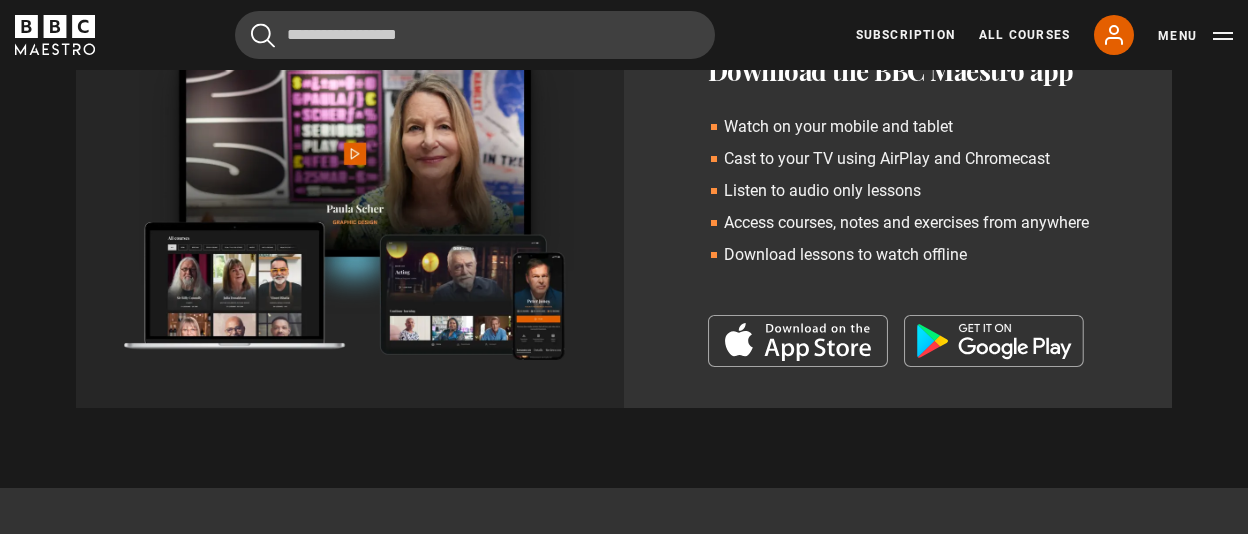 scroll, scrollTop: 2179, scrollLeft: 0, axis: vertical 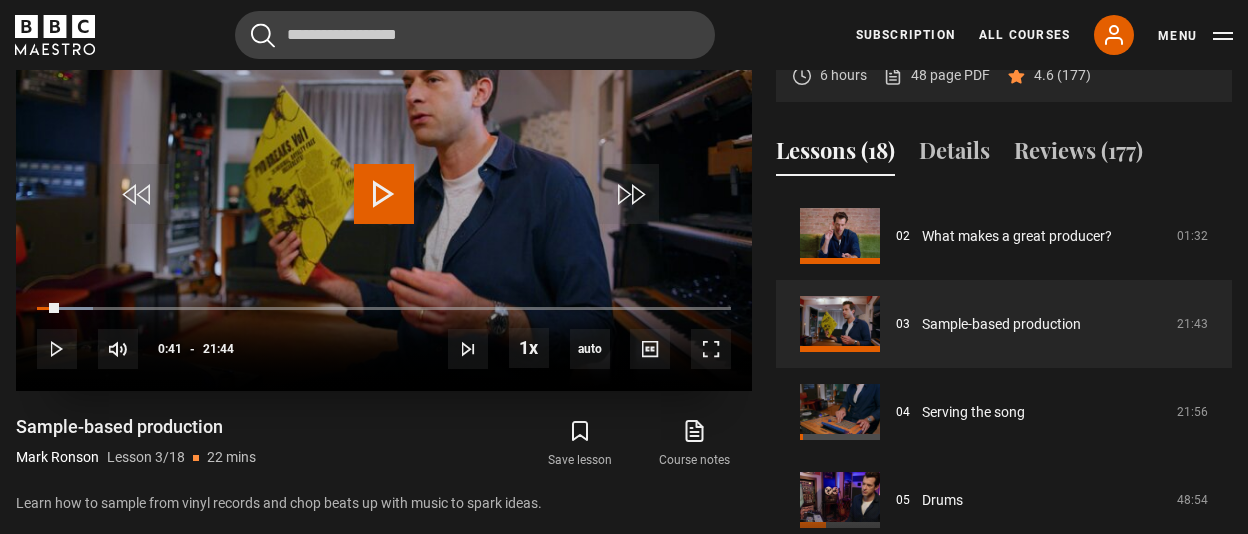 click at bounding box center [384, 194] 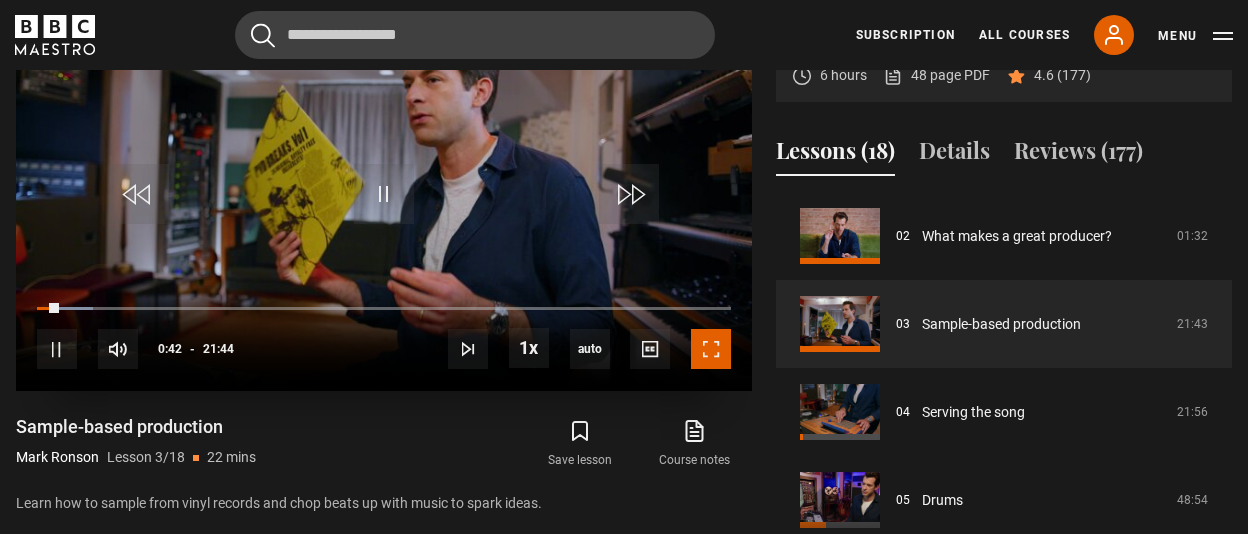 click at bounding box center (711, 349) 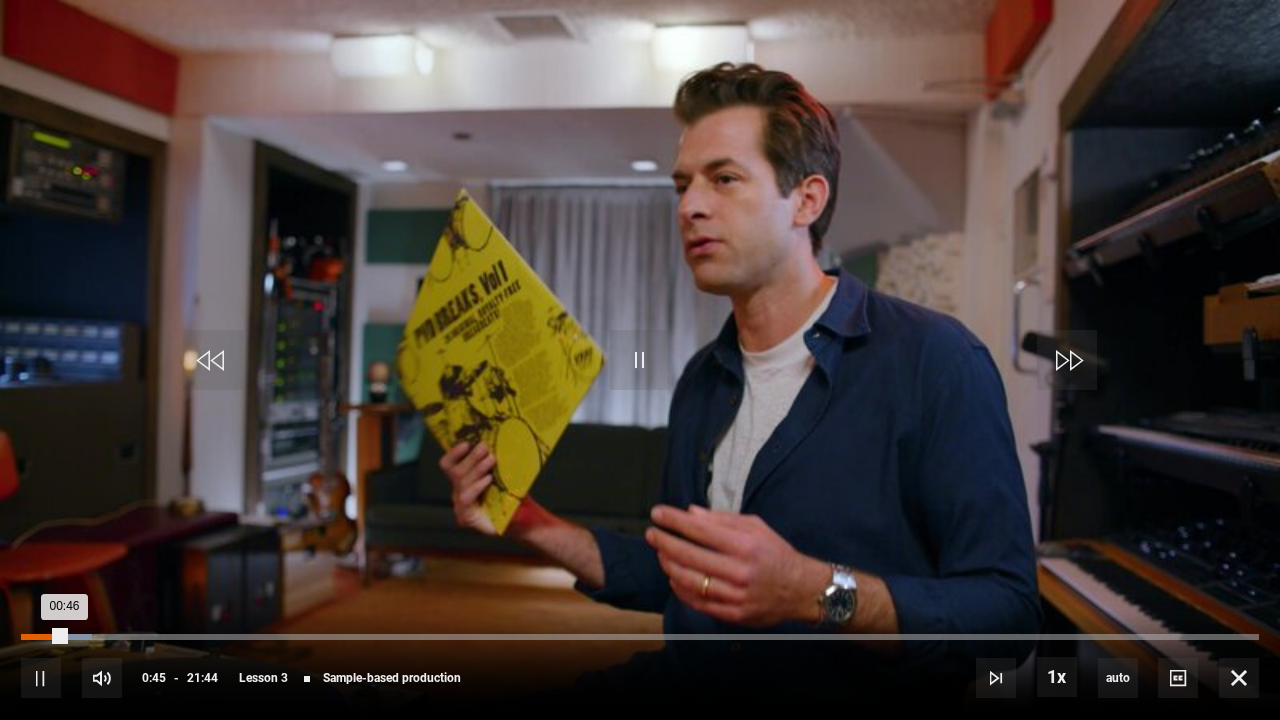click on "00:24" at bounding box center [45, 637] 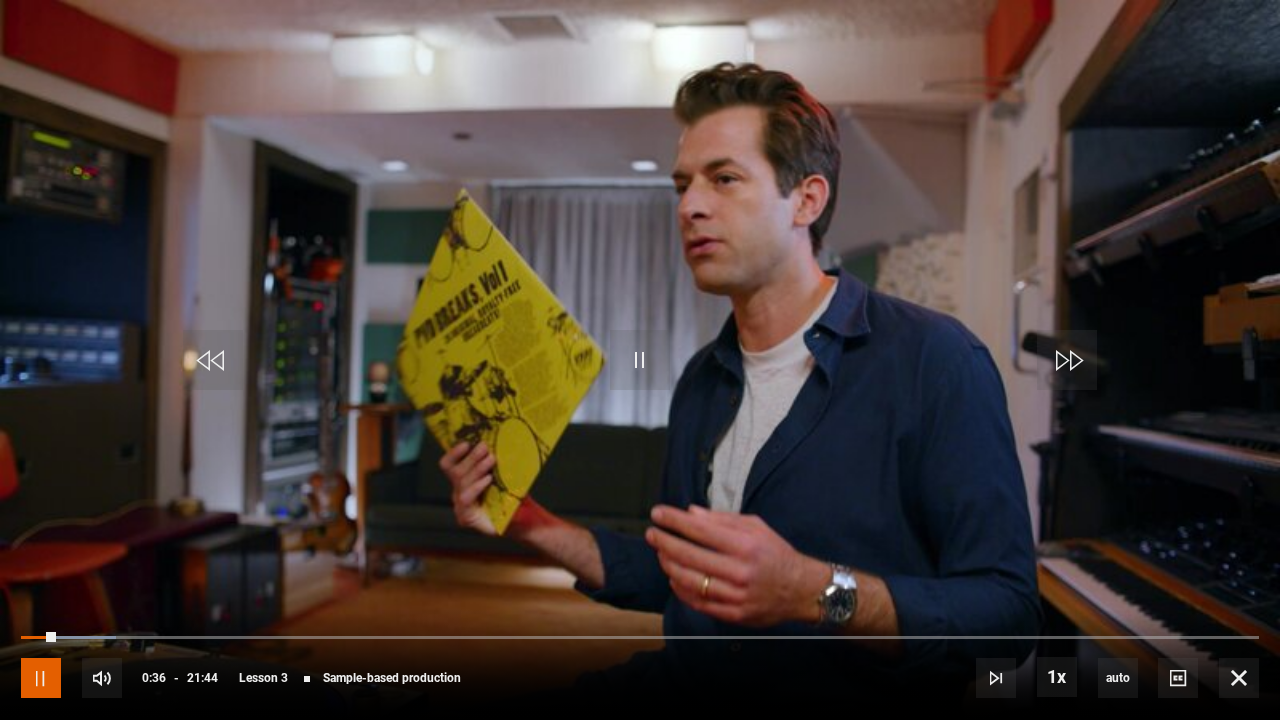 click at bounding box center [41, 678] 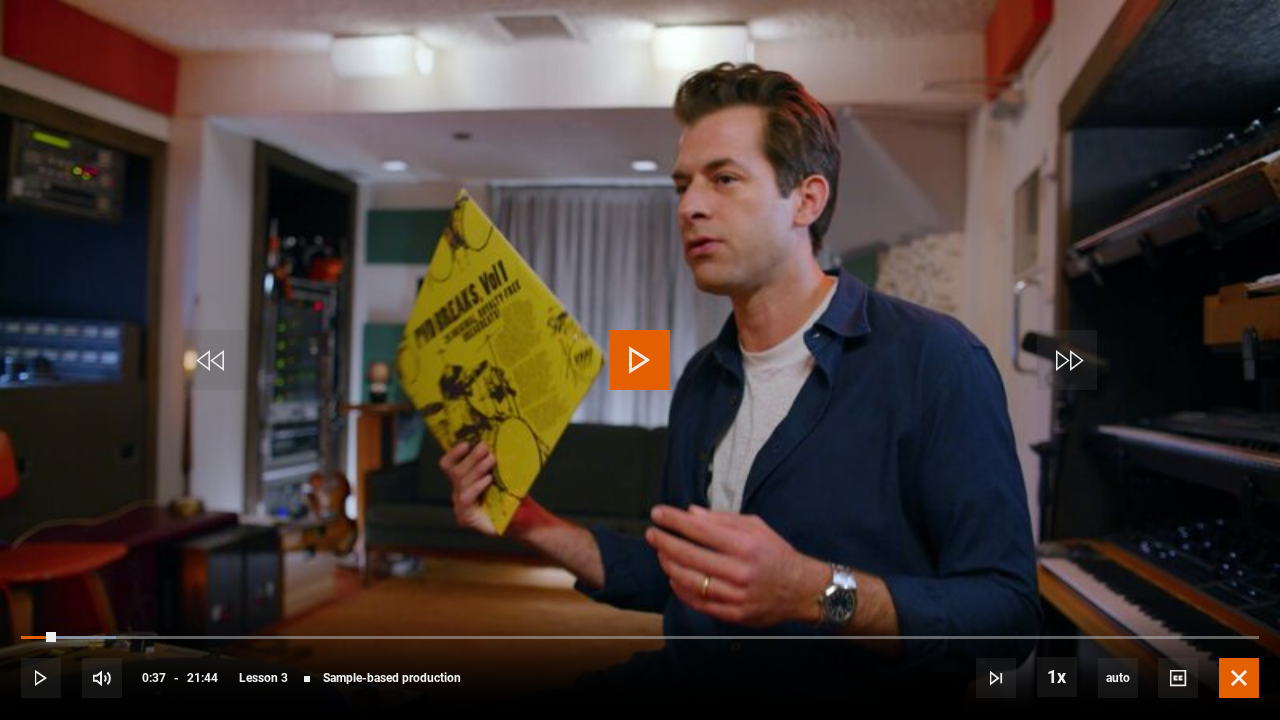 click at bounding box center [1239, 678] 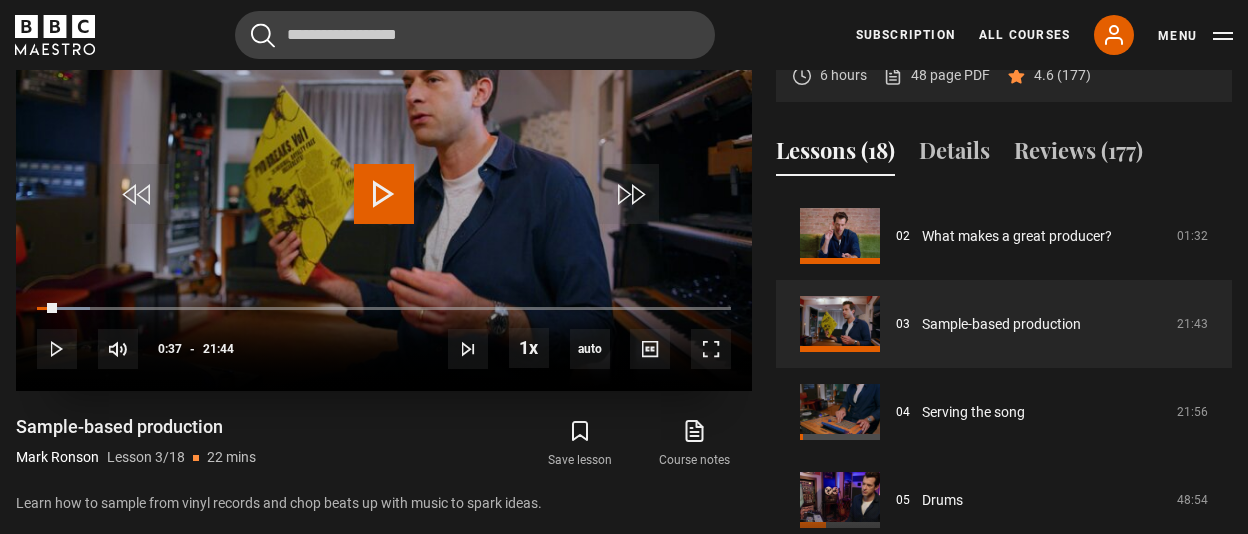 click at bounding box center [384, 194] 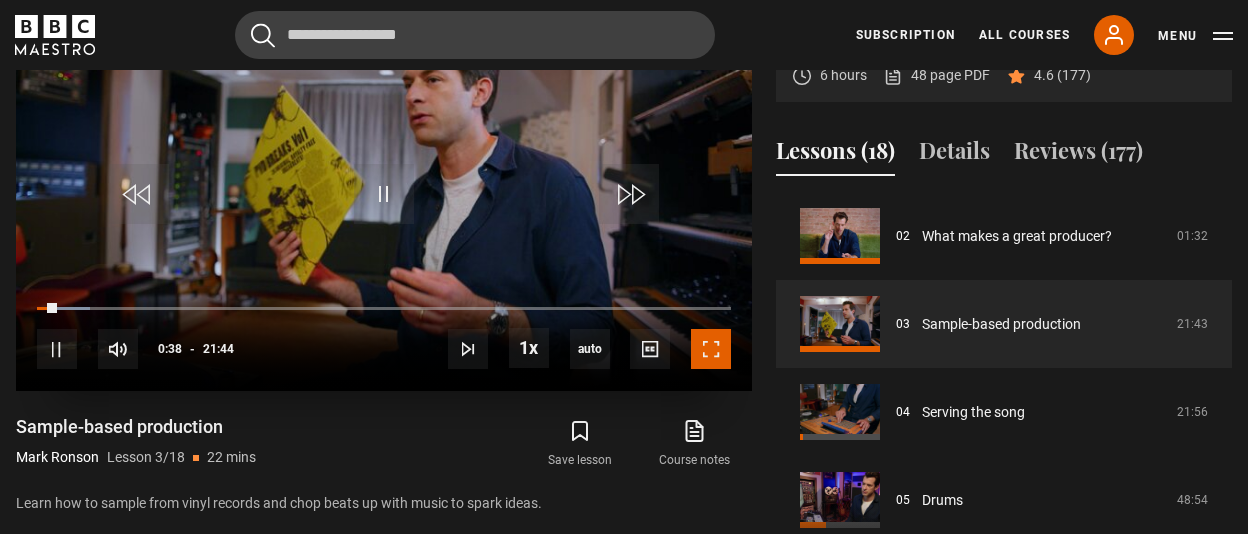 click at bounding box center (711, 349) 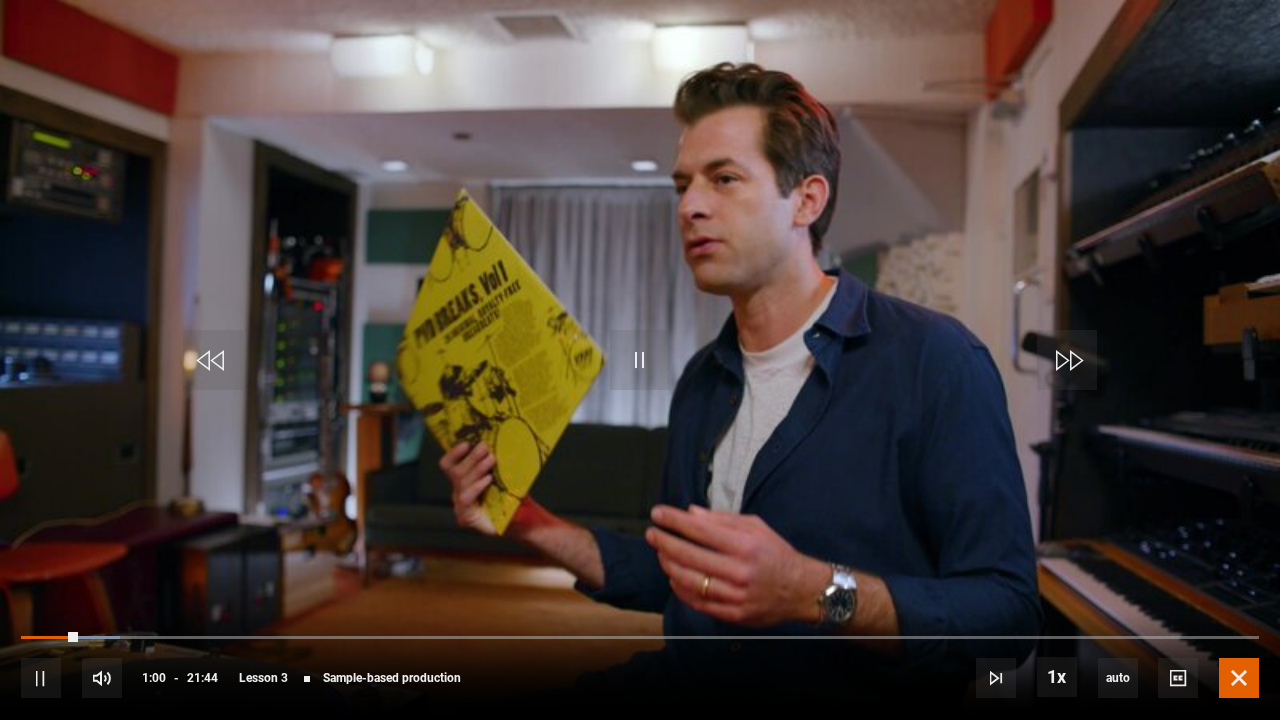 click at bounding box center [1239, 678] 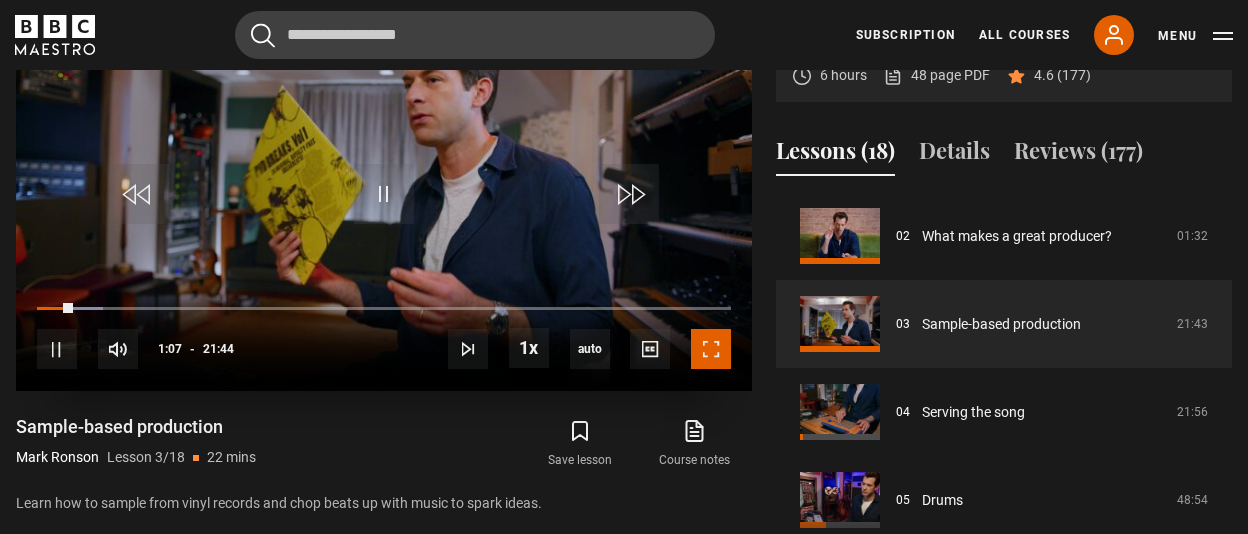 click at bounding box center [711, 349] 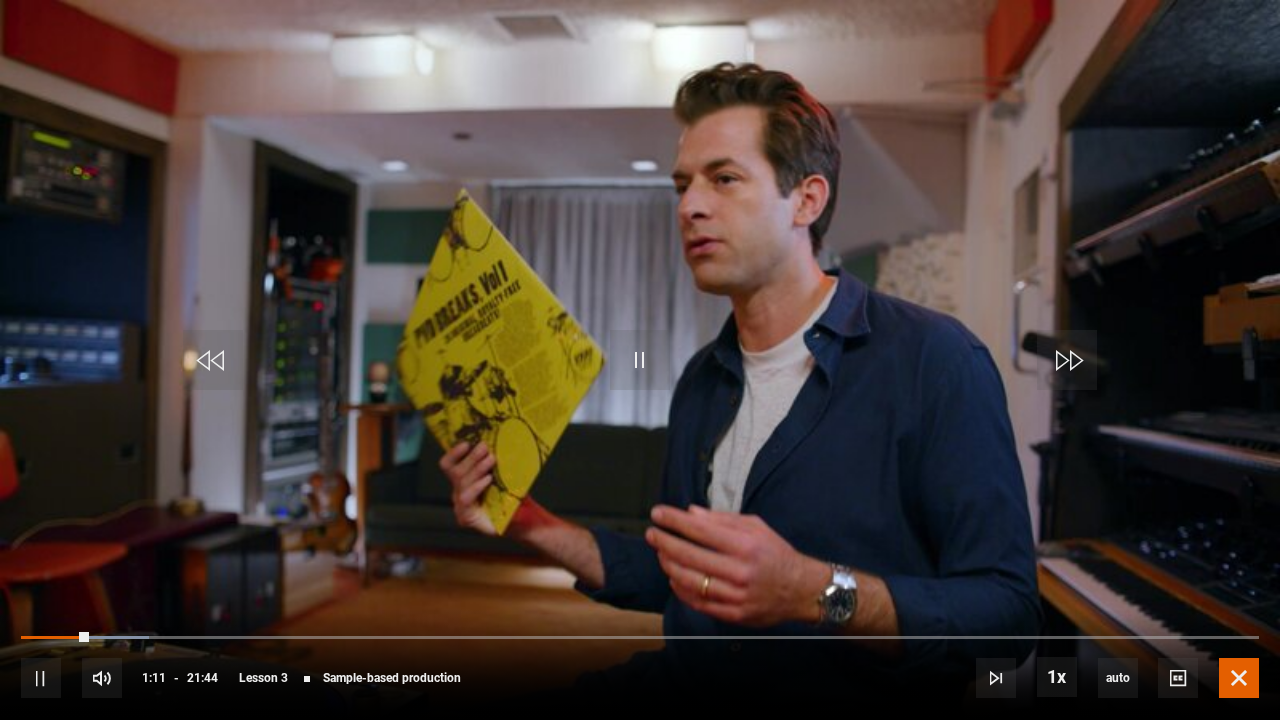 click at bounding box center [1239, 678] 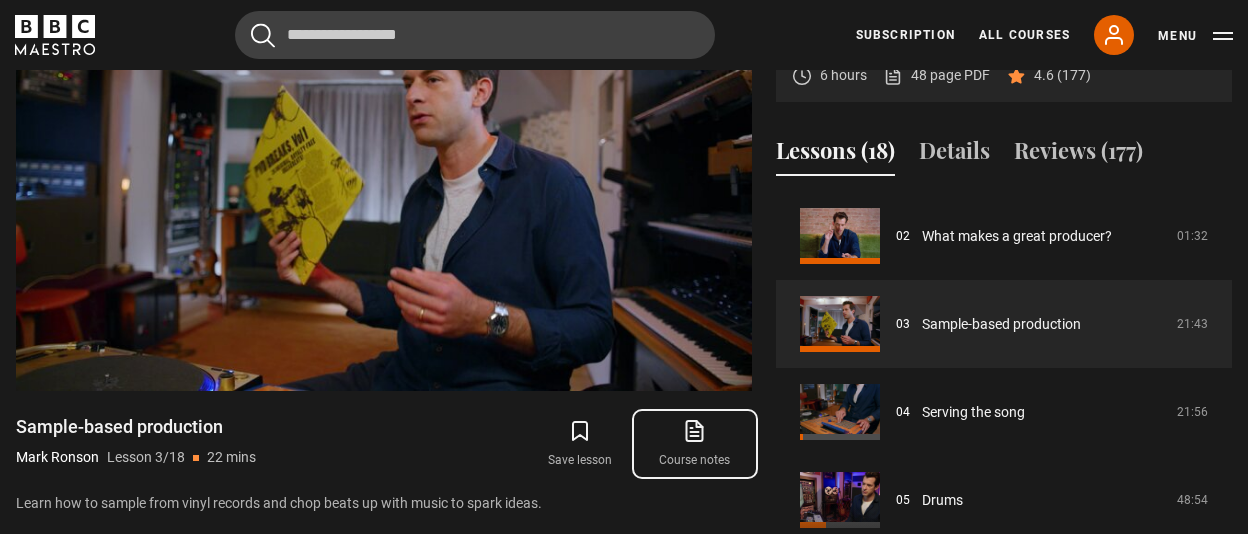 click 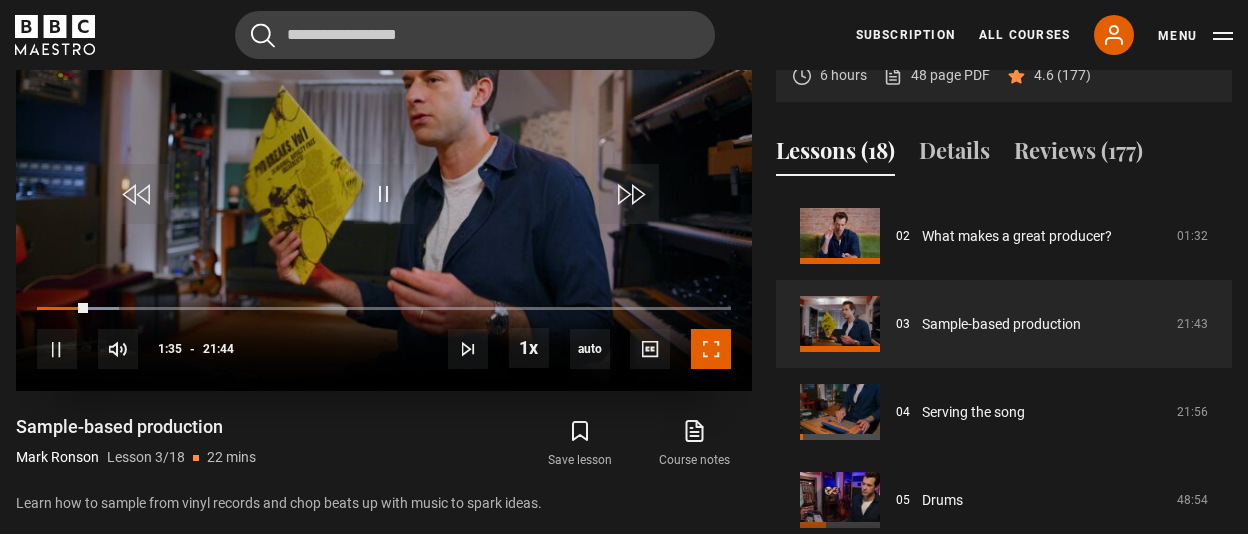 click at bounding box center [711, 349] 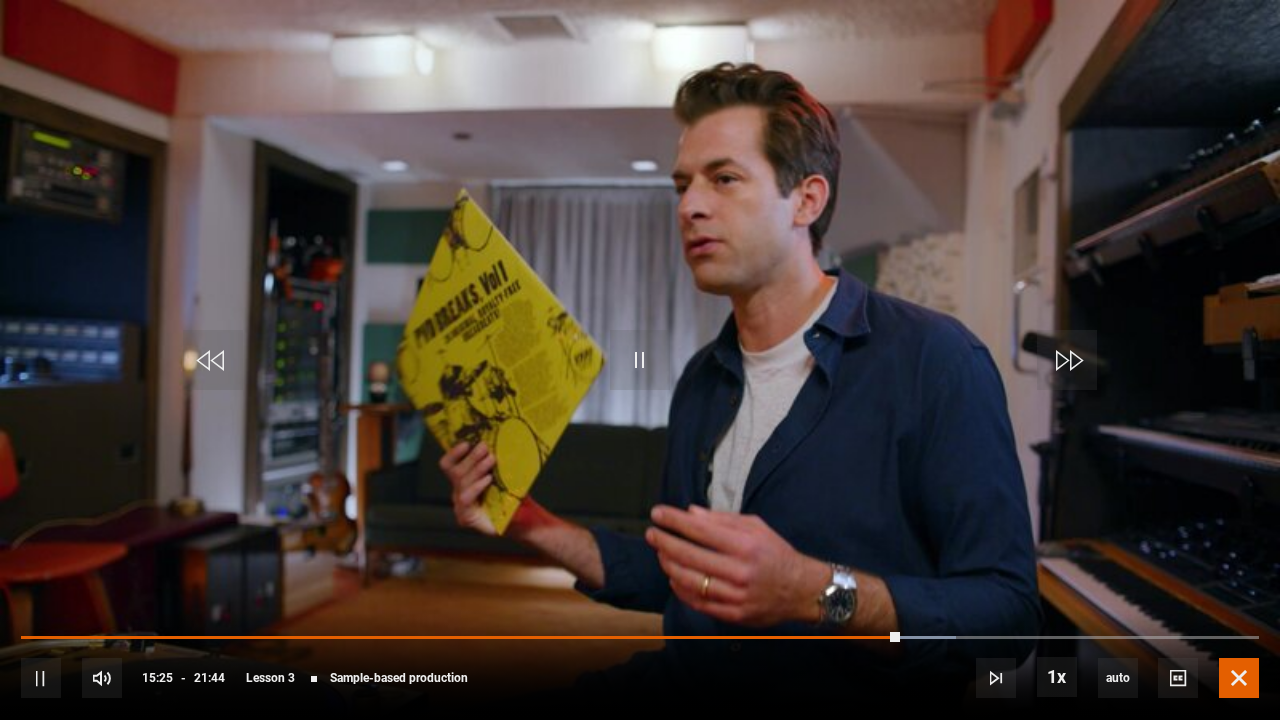 click at bounding box center [1239, 678] 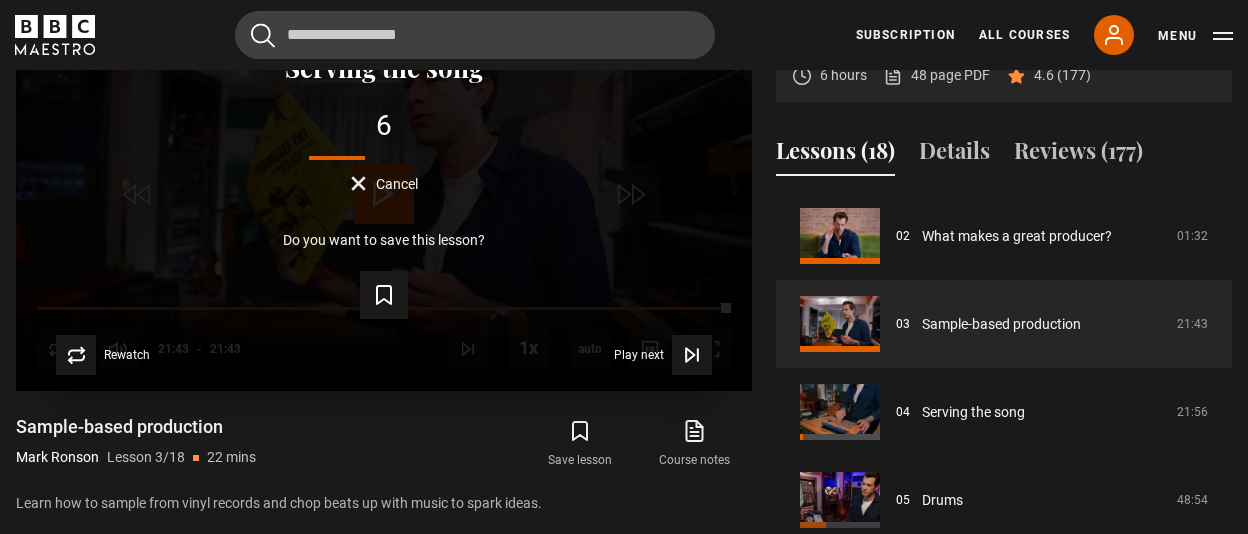 click on "Save lesson" at bounding box center [384, 291] 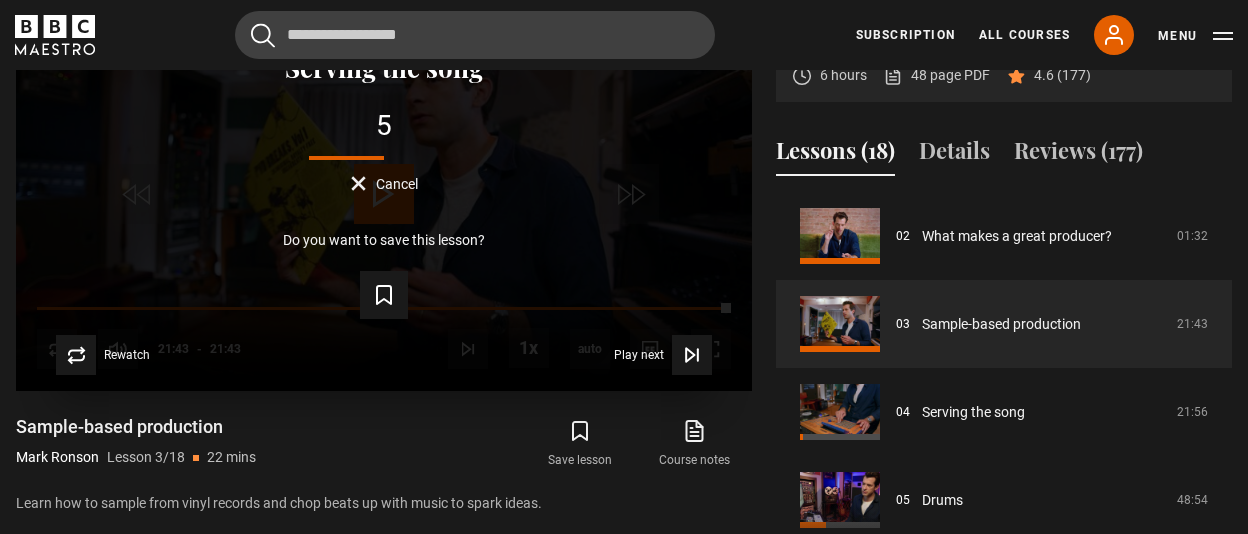 click on "Save lesson" at bounding box center [384, 291] 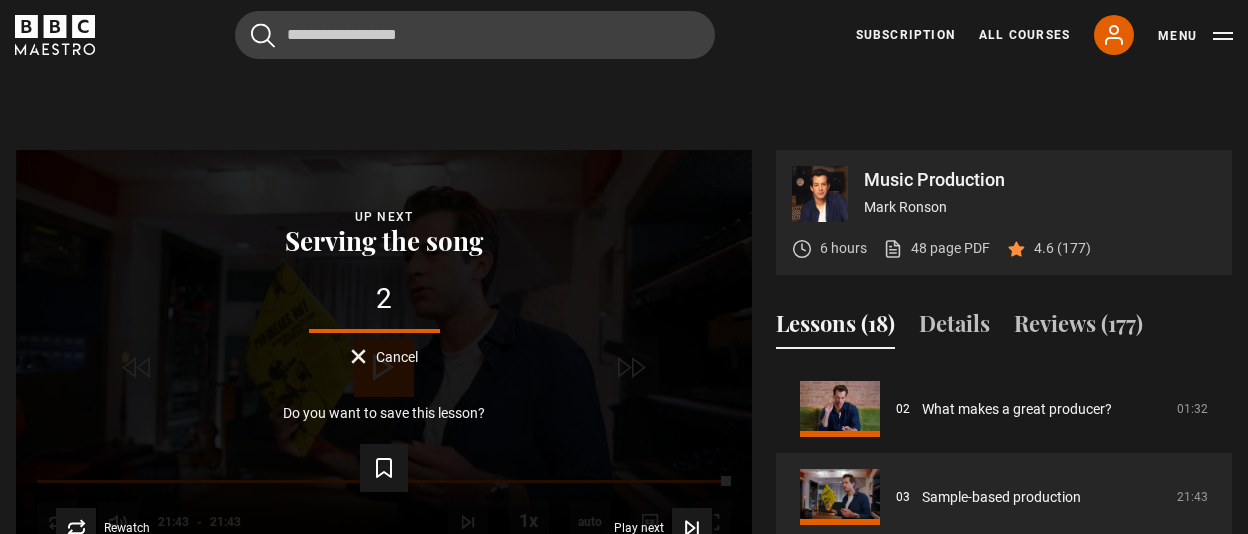 scroll, scrollTop: 827, scrollLeft: 0, axis: vertical 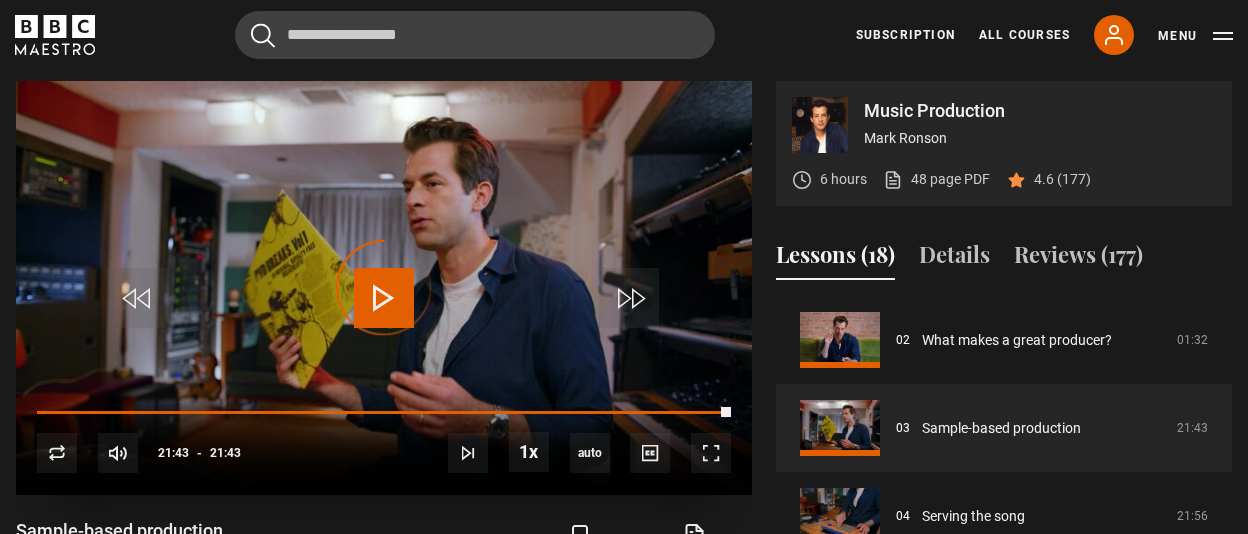 click on "Video Player is loading." at bounding box center [384, 288] 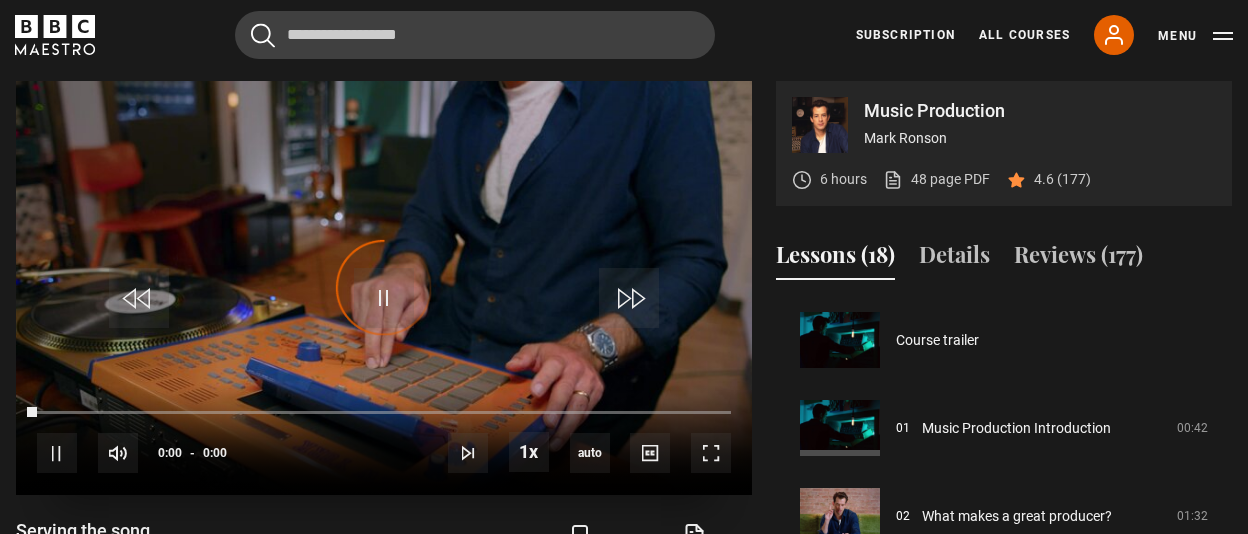 scroll, scrollTop: 264, scrollLeft: 0, axis: vertical 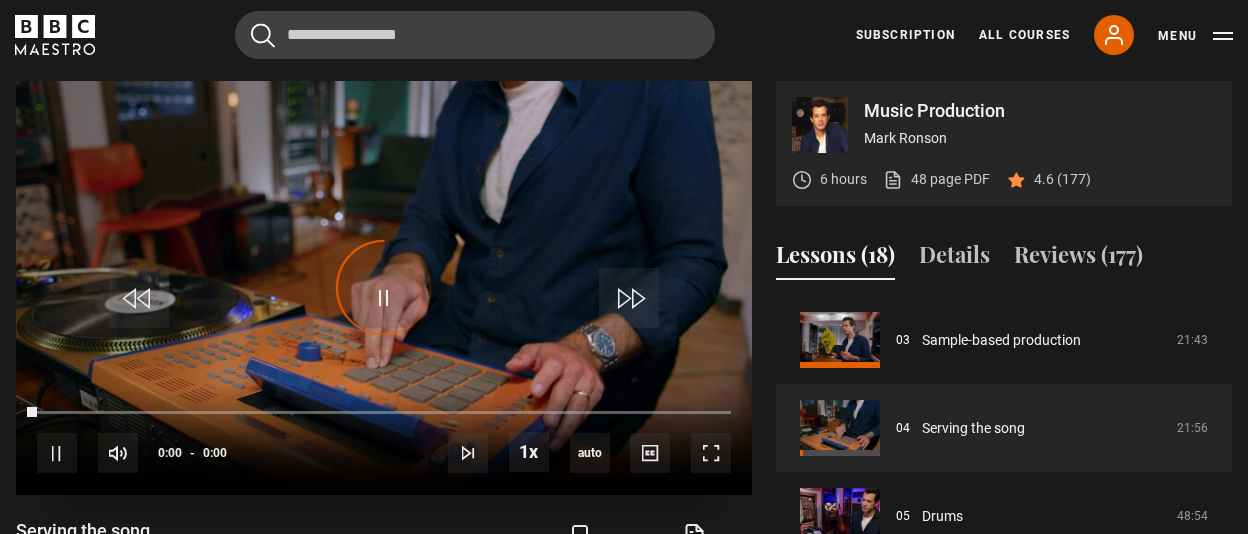 type on "**********" 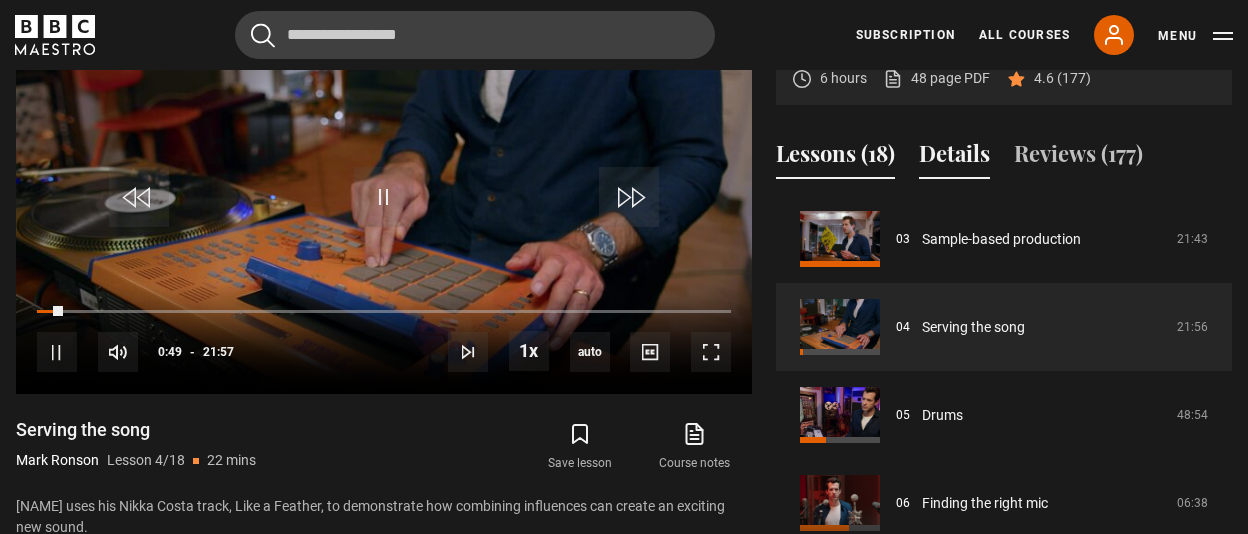 scroll, scrollTop: 827, scrollLeft: 0, axis: vertical 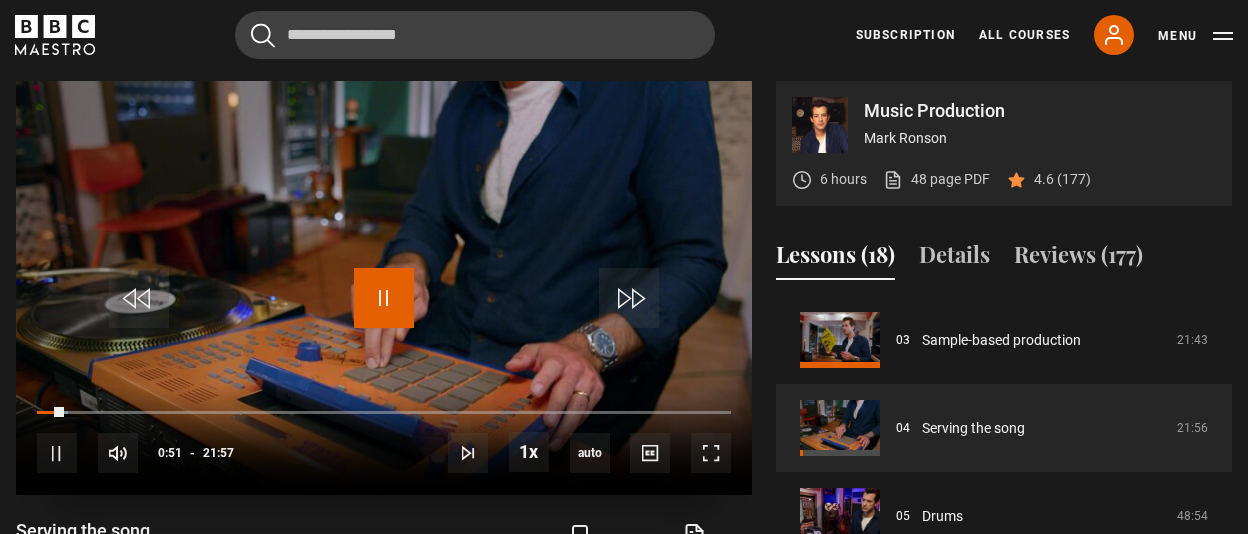 click at bounding box center (384, 298) 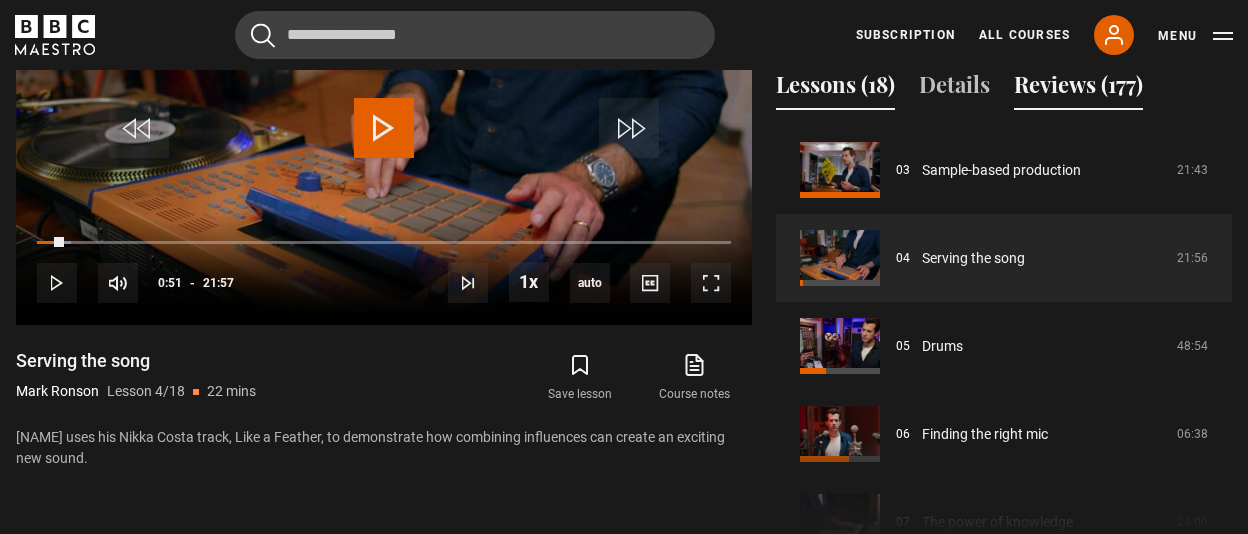scroll, scrollTop: 1035, scrollLeft: 0, axis: vertical 